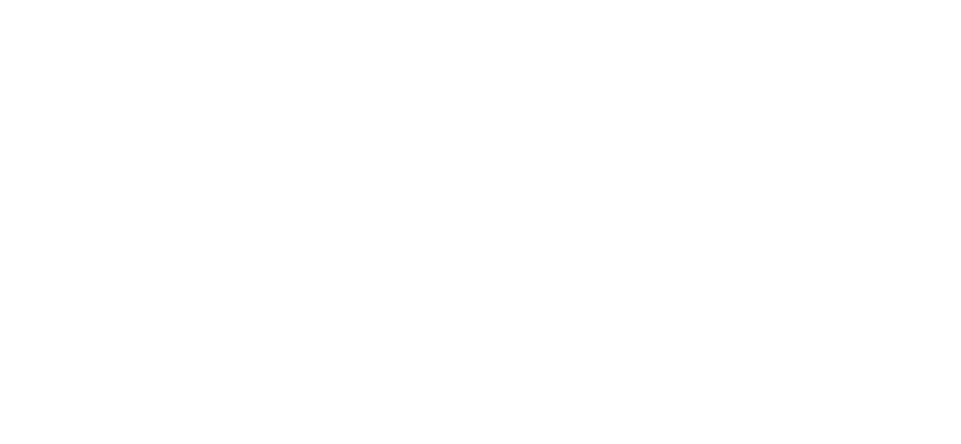 scroll, scrollTop: 0, scrollLeft: 0, axis: both 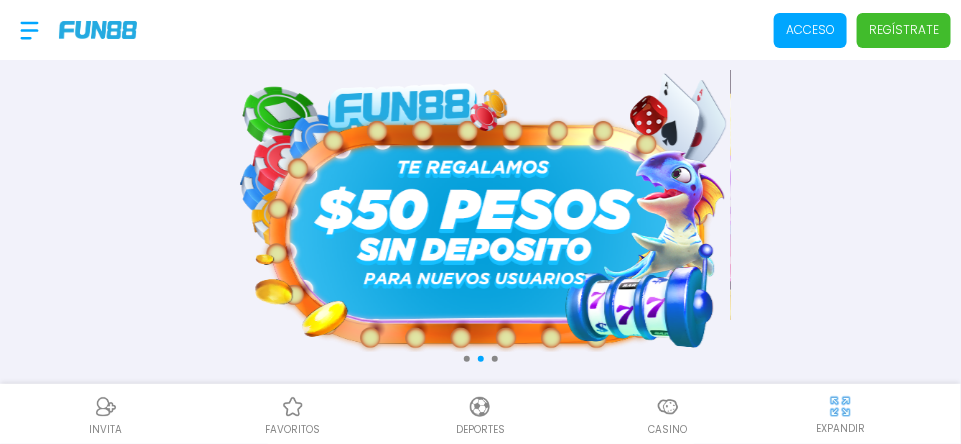 click on "Acceso" at bounding box center [810, 30] 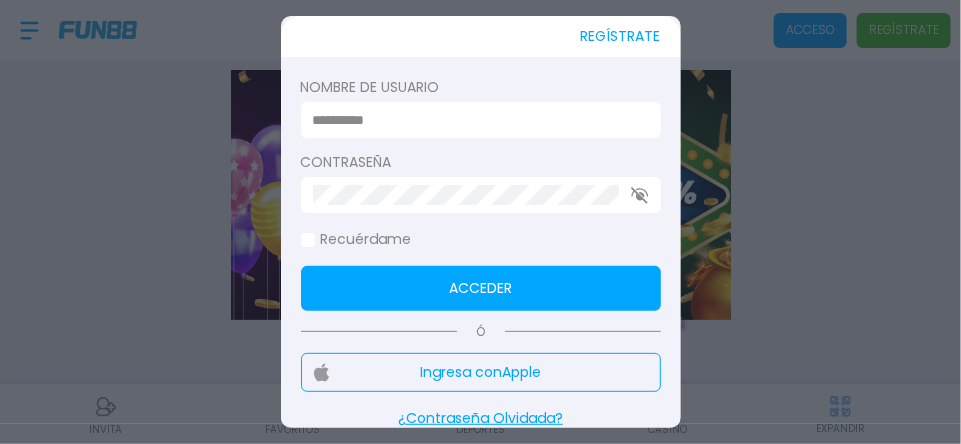click on "Acceso Regístrate Consulta términos y condiciones Consulta términos y condiciones Consulta términos y condiciones Te damos la bienvenida a FUN88 Puedes registrarte con una de las siguientes opciones y empezar a disfrutar de la experiencia FUN88. Regístrate Ó Regístrate con Apple No te preocupes, no publicaremos nada en tu nombre, esto solo facilitará el proceso de registro. Newcastle United FC Información Sobre Nosotros Términos y condiciones Juego Responsable Aviso de privacidad y cookies del sitio Programa de afiliación Mecánica de apuestas Condiciones de apuesta Nuestras Secciones Deportes Juegos popular inicio jackpot nuevo casual crash pragmatic fat panda playtech slots bingo en vivo cartas otros Promociones Patrocinadoras Ayuda Preguntas frecuentes Depósito Retirar Política de reembolso Contacto Contacto INVITA favoritos Deportes Casino EXPANDIR
REGÍSTRATE Nombre de usuario Acceder Ó" at bounding box center [480, 979] 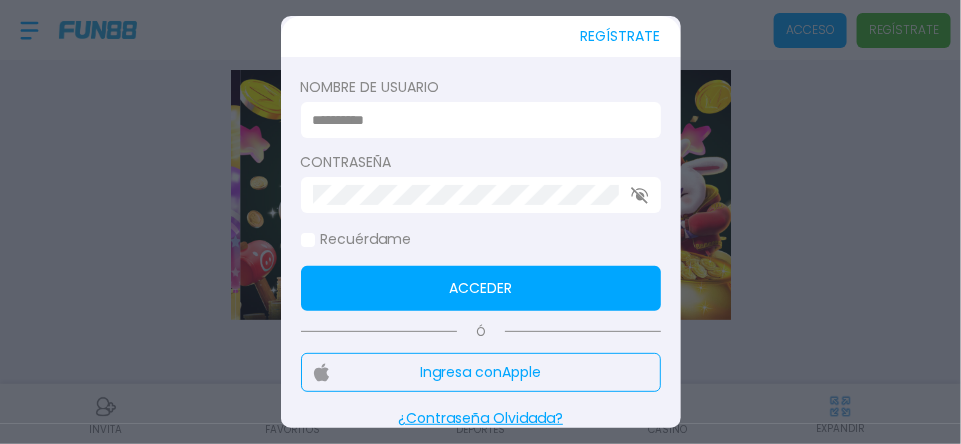 click at bounding box center [475, 120] 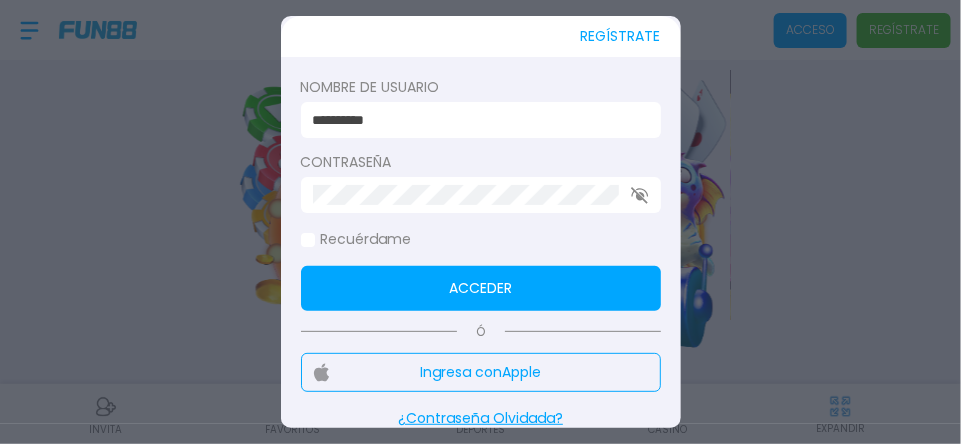 click on "*********" at bounding box center [475, 120] 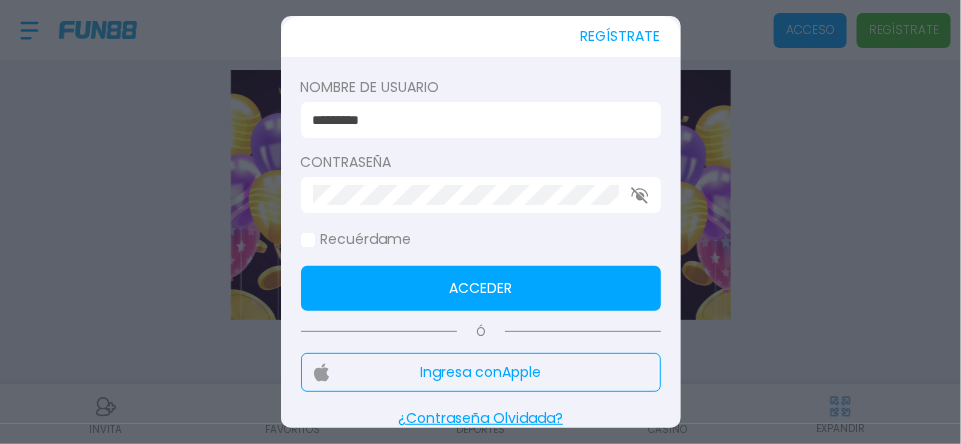 type on "*********" 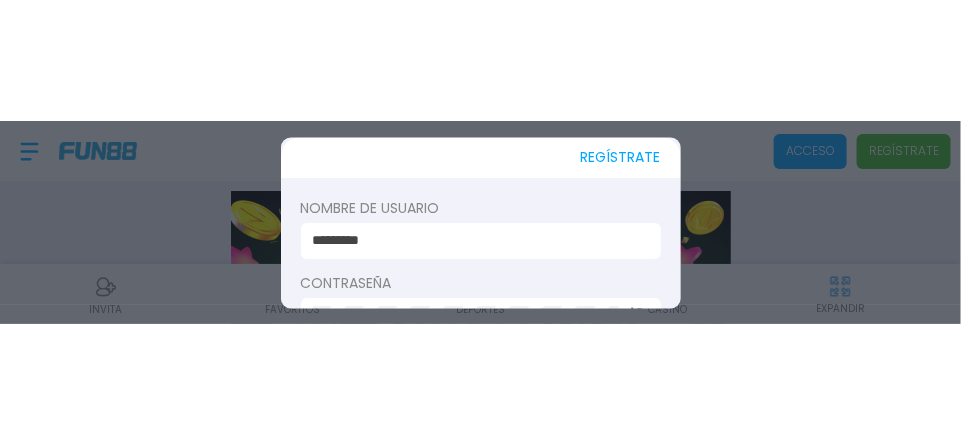 scroll, scrollTop: 18, scrollLeft: 0, axis: vertical 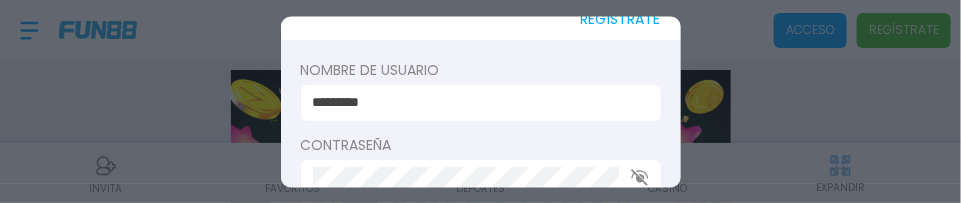 click on "Acceder" at bounding box center [481, 270] 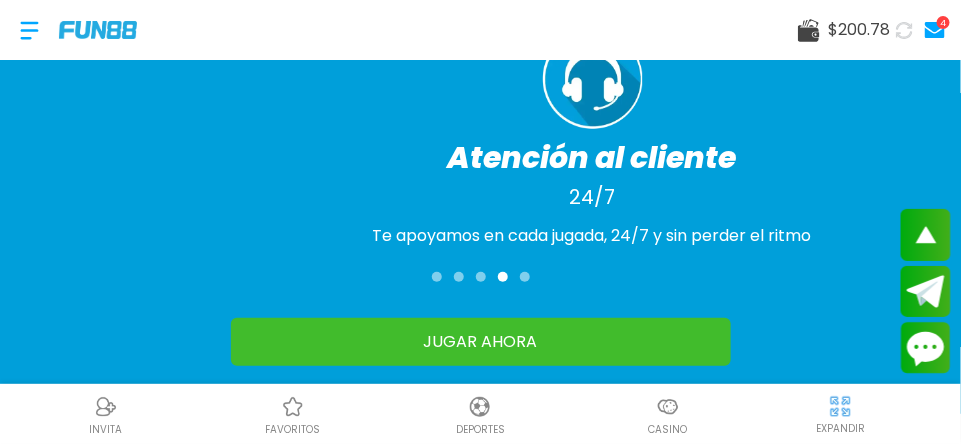 scroll, scrollTop: 2330, scrollLeft: 0, axis: vertical 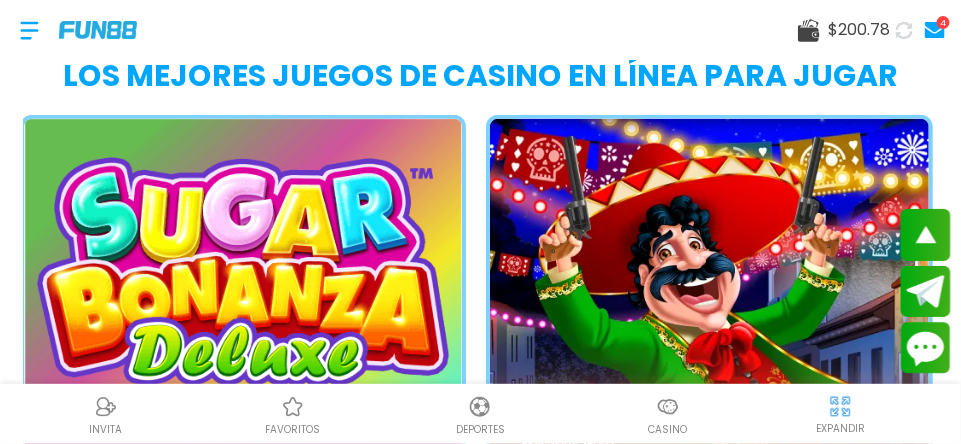 click on "INVITA favoritos Deportes Casino EXPANDIR" at bounding box center (480, 414) 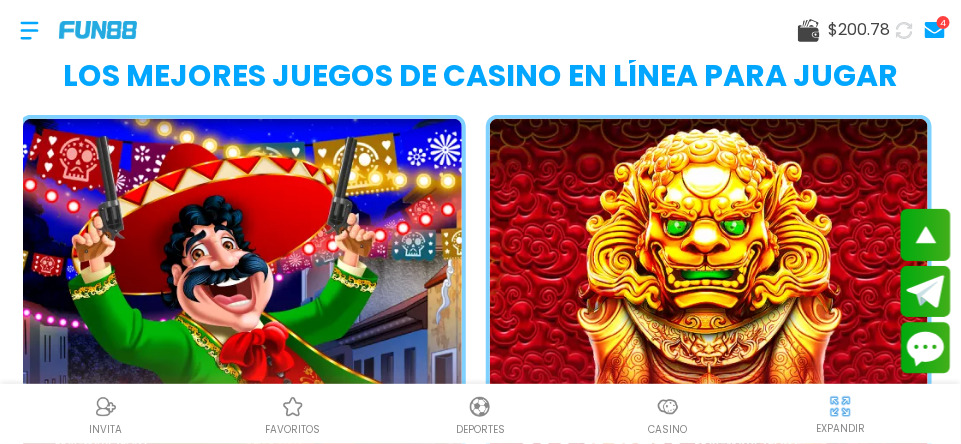 click on "5 Lions Megaways" at bounding box center [699, 353] 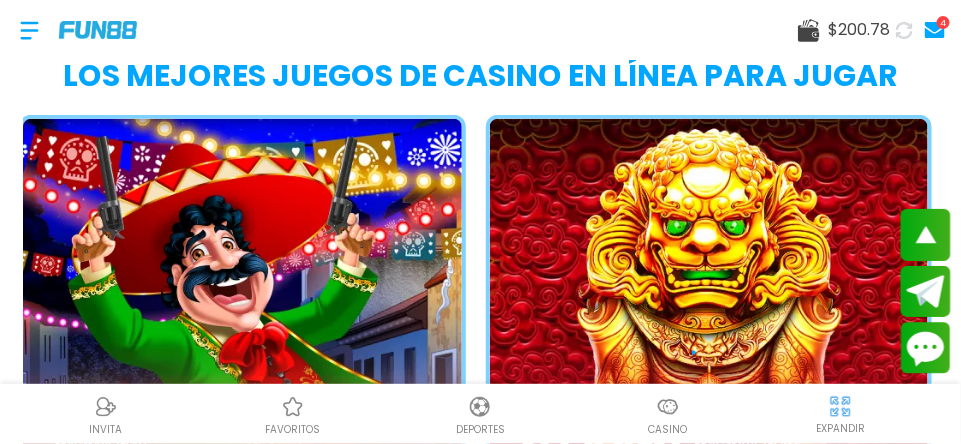 scroll, scrollTop: 0, scrollLeft: 0, axis: both 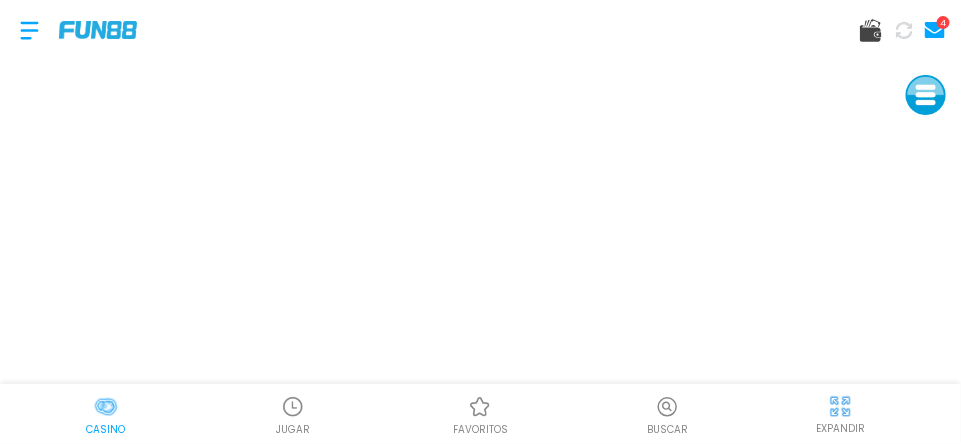 click at bounding box center [840, 406] 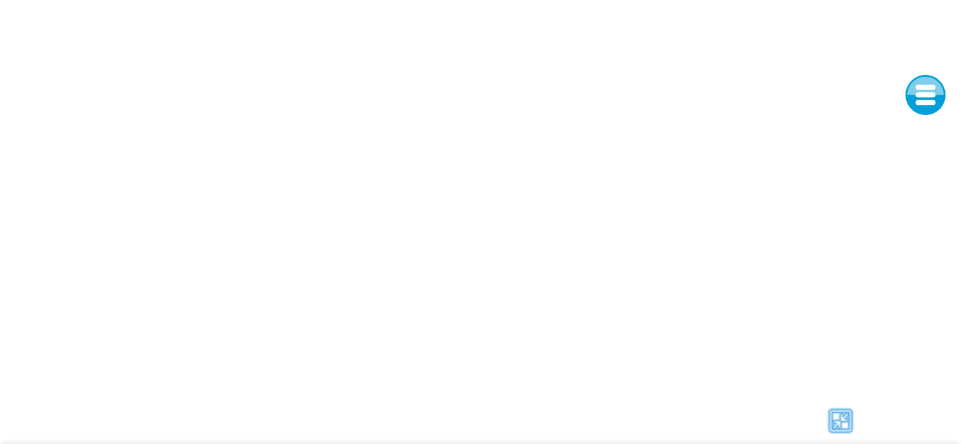 scroll, scrollTop: 60, scrollLeft: 0, axis: vertical 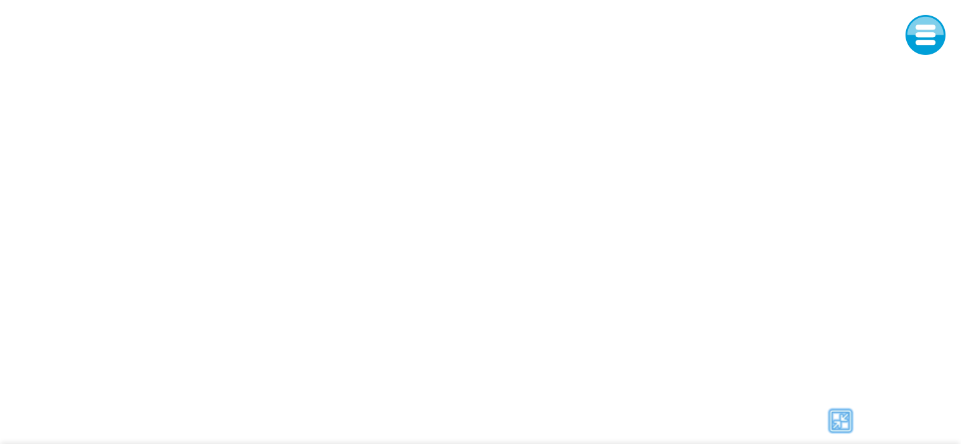 click on "4 Casino JUGAR favoritos Buscar" at bounding box center [480, 192] 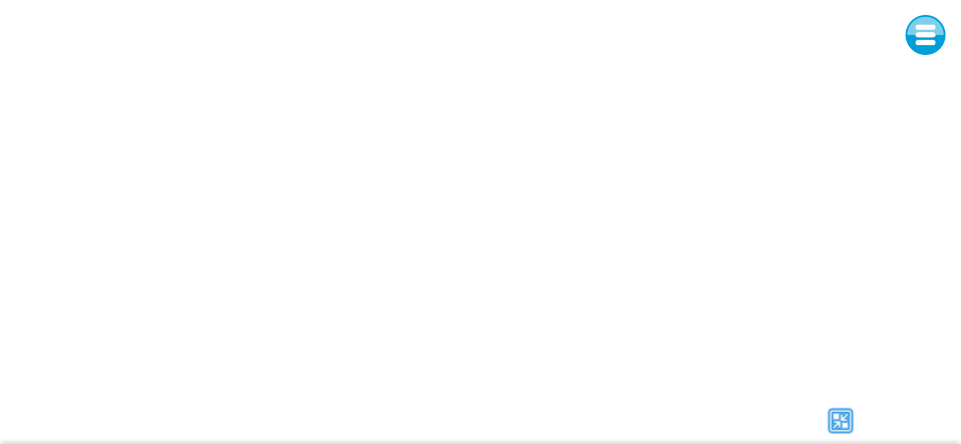 click on "4 INVITA favoritos Deportes Casino INVITA favoritos Deportes Casino" at bounding box center (480, 192) 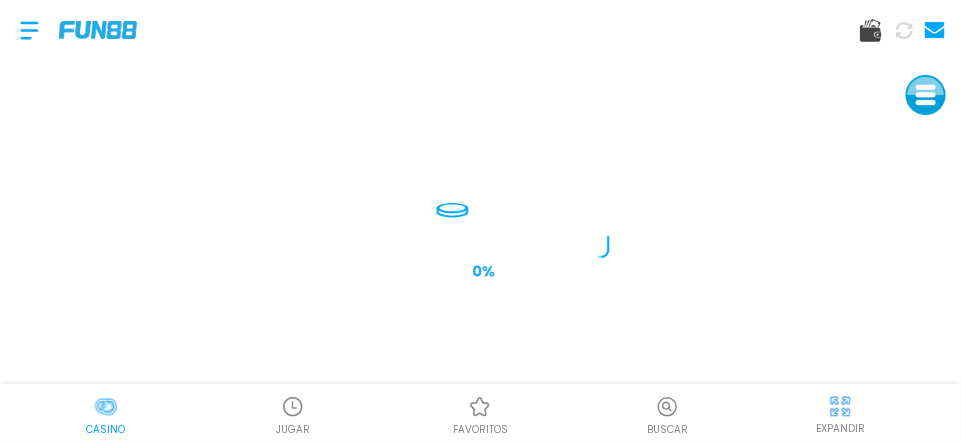 scroll, scrollTop: 0, scrollLeft: 0, axis: both 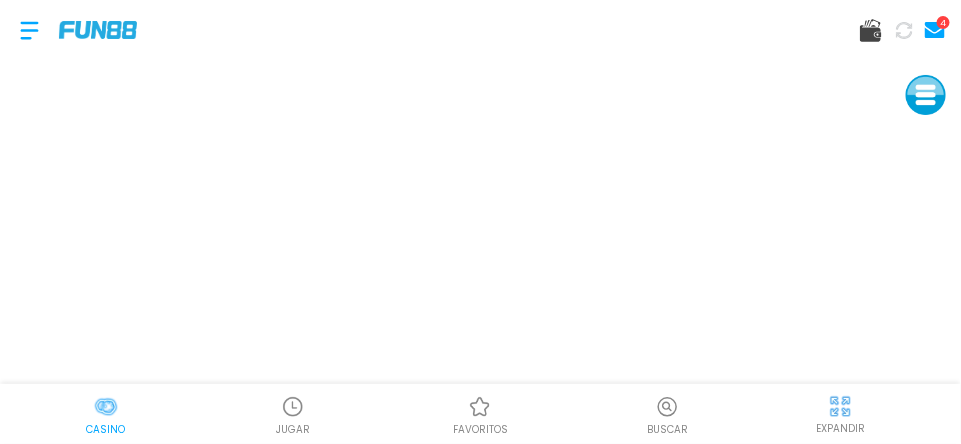 click on "4 Casino JUGAR favoritos Buscar EXPANDIR" at bounding box center [480, 222] 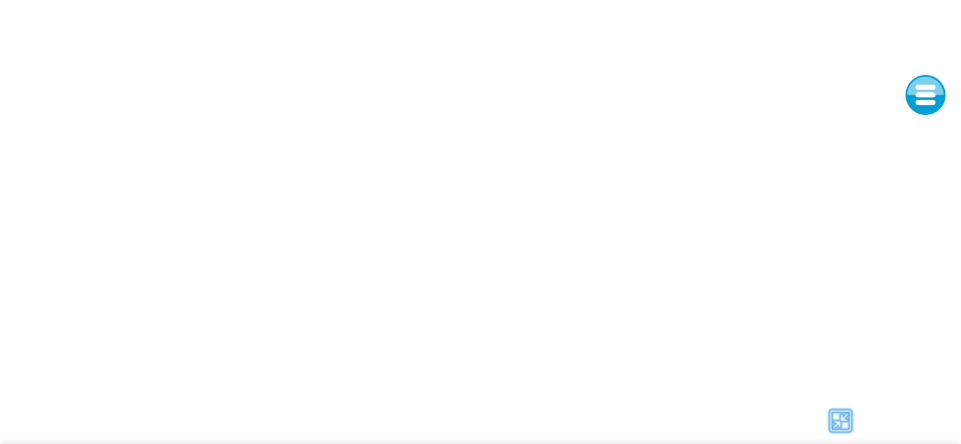scroll, scrollTop: 60, scrollLeft: 0, axis: vertical 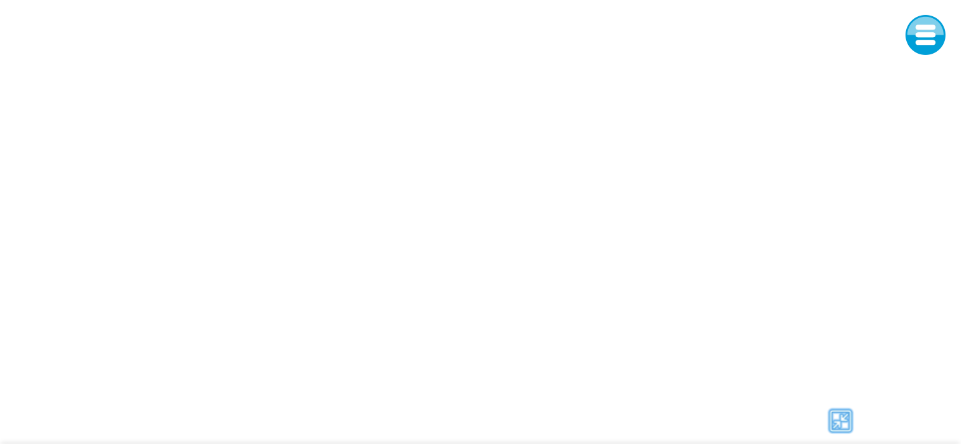 click on "4 Casino JUGAR favoritos Buscar" at bounding box center [480, 192] 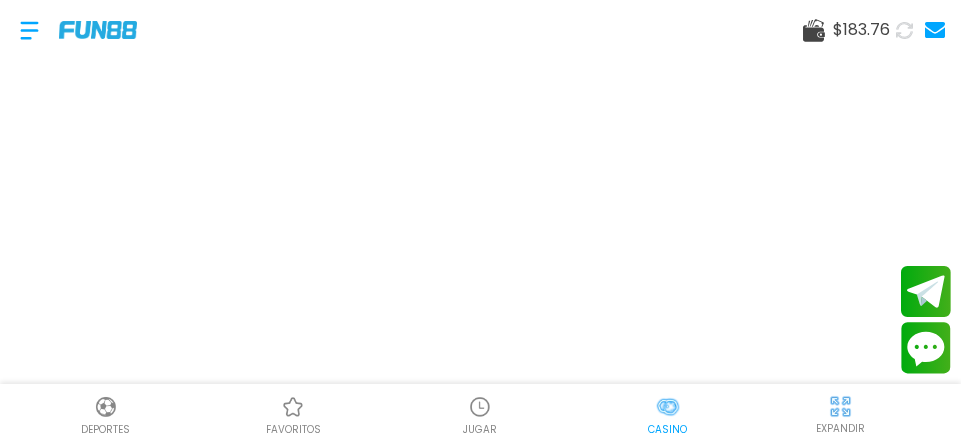 scroll, scrollTop: 0, scrollLeft: 0, axis: both 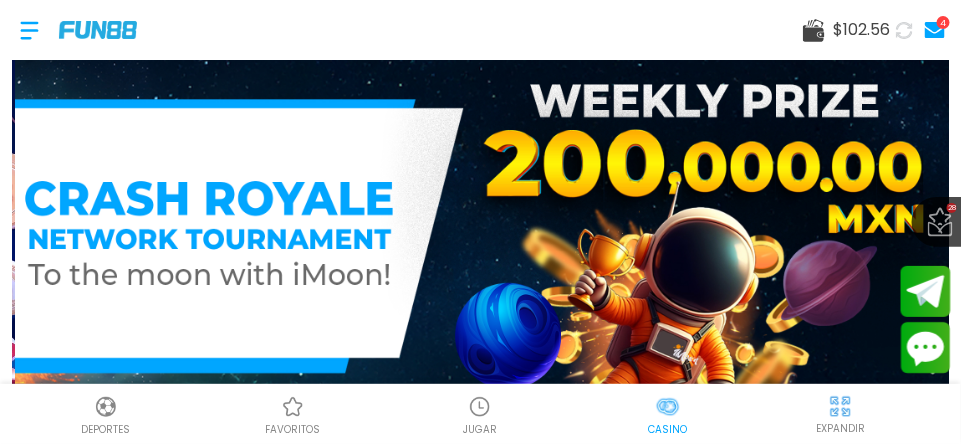 click on "$ [AMOUNT] 4 28 favoritos ¡FELICIDADES cxxxx7! GANADOR DESTACADO DE FUN88, RECIENTEMENTE GANÓ $[AMOUNT] EN UNA APUESTA DE $[AMOUNT] EN Fire Blaze: Green Wizard ¡FELICIDADES gxxxxc! GANADOR DESTACADO DE FUN88, RECIENTEMENTE GANÓ $[AMOUNT] EN UNA APUESTA DE $[AMOUNT] EN Fire Blaze: Green Wizard  ¡FELICIDADES txxxxxxa! GANADOR DESTACADO DE FUN88, RECIENTEMENTE GANÓ $[AMOUNT] EN UNA APUESTA DE $[AMOUNT] EN Sugar Rush Proveedores de juego MÁS 3Oaks 76   Juegos Aspect 1   Juegos Atomic 41   Juegos BELATRA GAMES 53   Juegos BGaming 162   Juegos Betgames 9   Juegos BluePrint 106   Juegos Booming Games 109   Juegos Caleta 114   Juegos EVOPLAY 211   Juegos Endorphina 168   Juegos Everymatrix 130   Juegos Evolution 339   Juegos Expanse 47   Juegos Ezugi 95   Juegos FC 45   Juegos GameArt 87   Juegos Games Global 79   Juegos GamoMat 192   Juegos Habanero 207   Juegos Hacksaw 458   Juegos IMoon 3   Juegos InBet 434   Juegos IndigoMagic 53   Juegos JiLi 168" at bounding box center (480, 192) 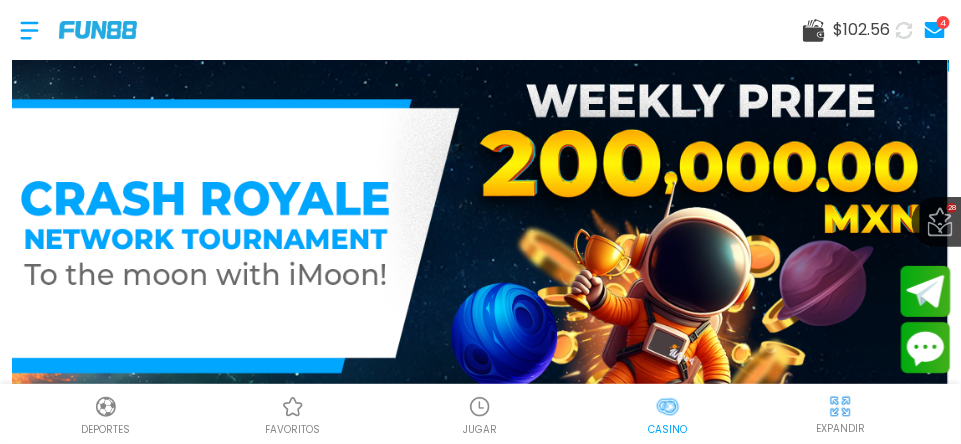 click at bounding box center [480, 407] 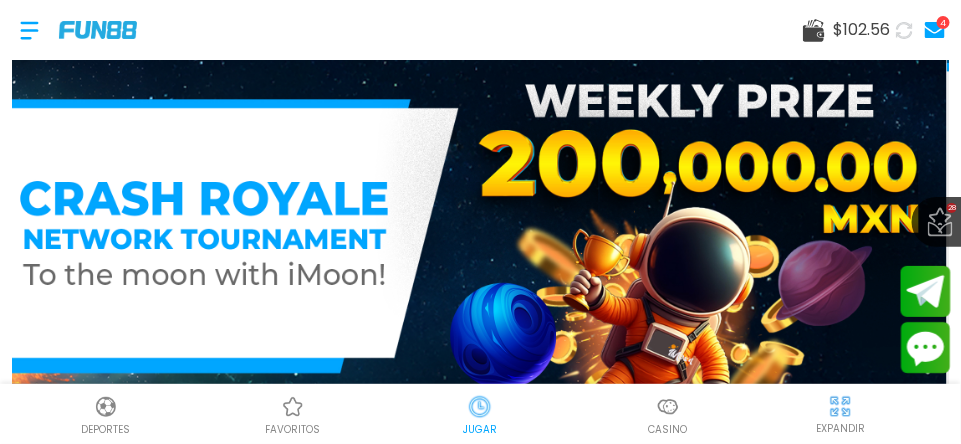 scroll, scrollTop: 0, scrollLeft: 0, axis: both 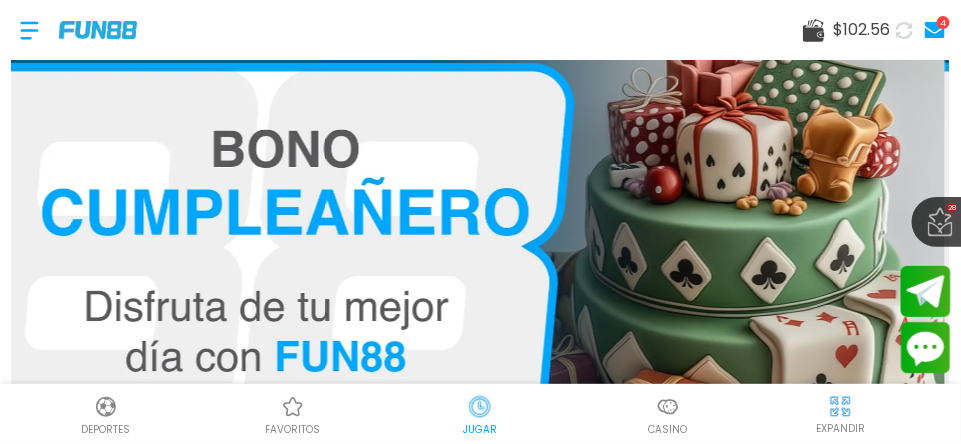 click on "JUGAR" at bounding box center (480, 414) 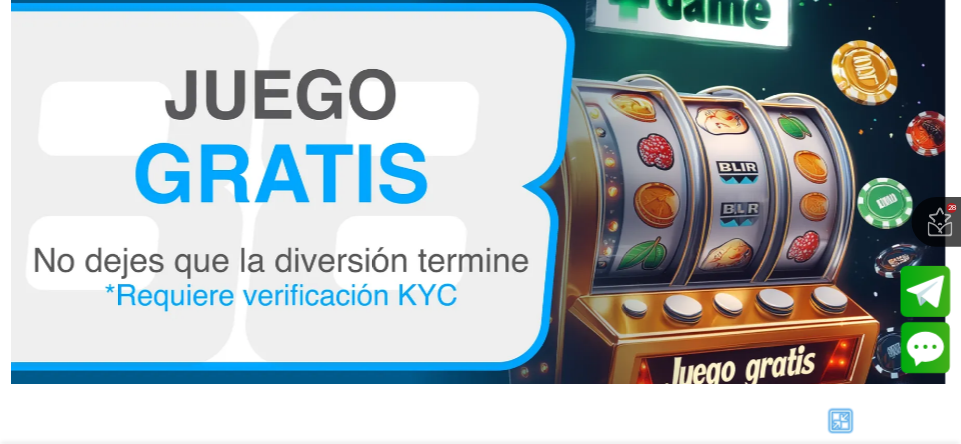 click at bounding box center (841, 421) 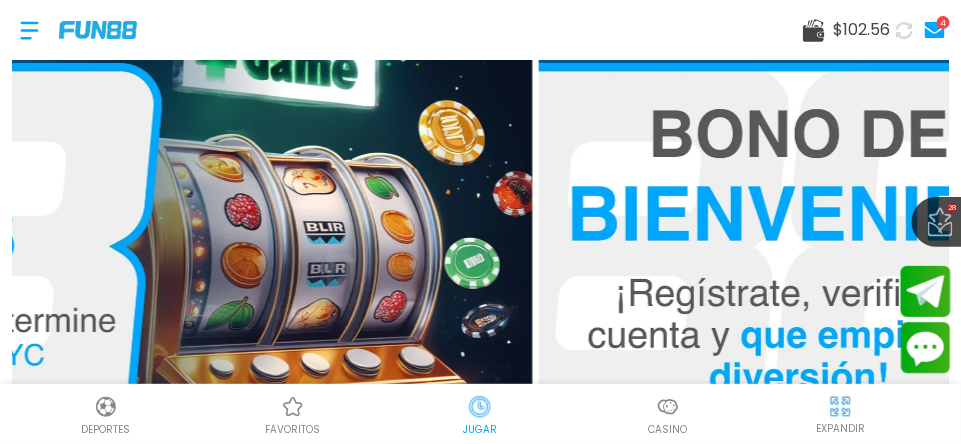 click at bounding box center [668, 407] 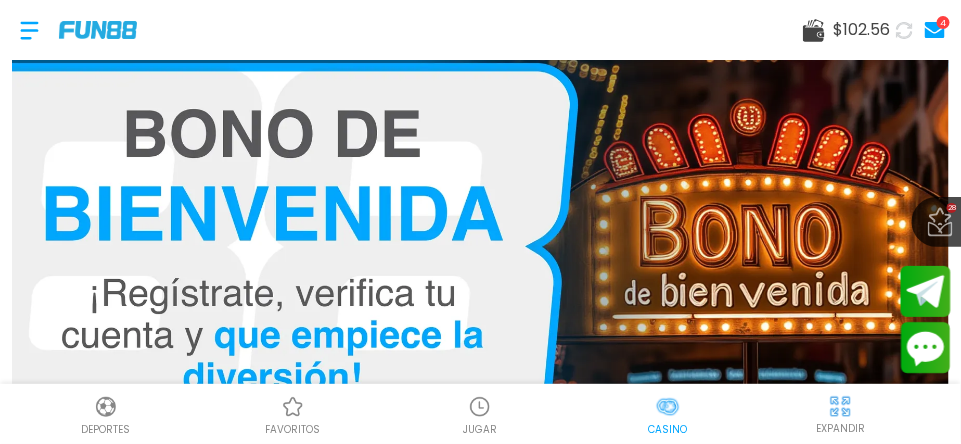 scroll, scrollTop: 0, scrollLeft: 50, axis: horizontal 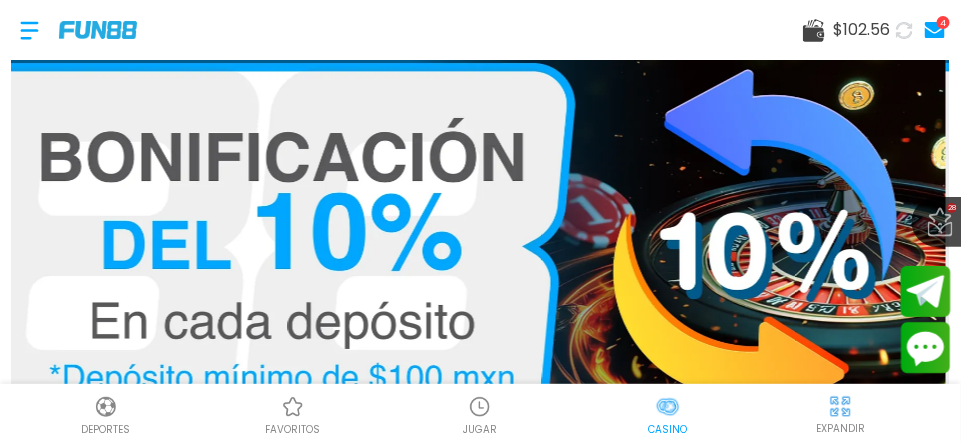 click on "Casino" at bounding box center (667, 414) 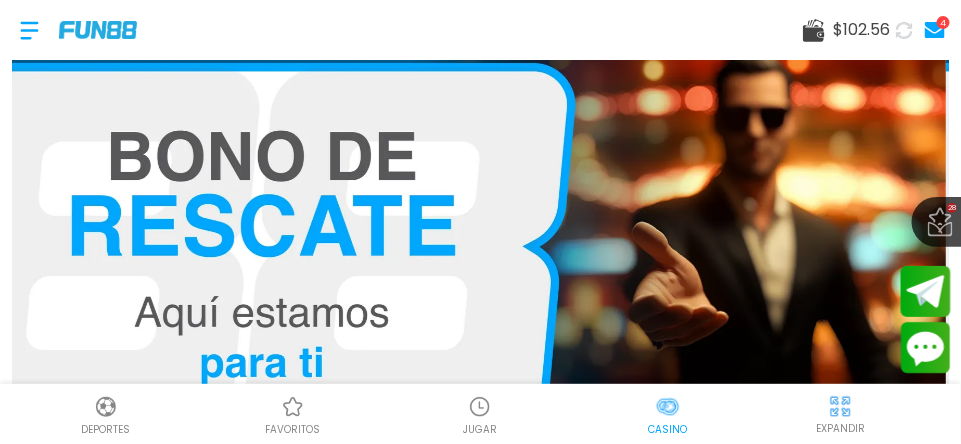 click on "Deportes favoritos JUGAR Casino EXPANDIR" at bounding box center (480, 414) 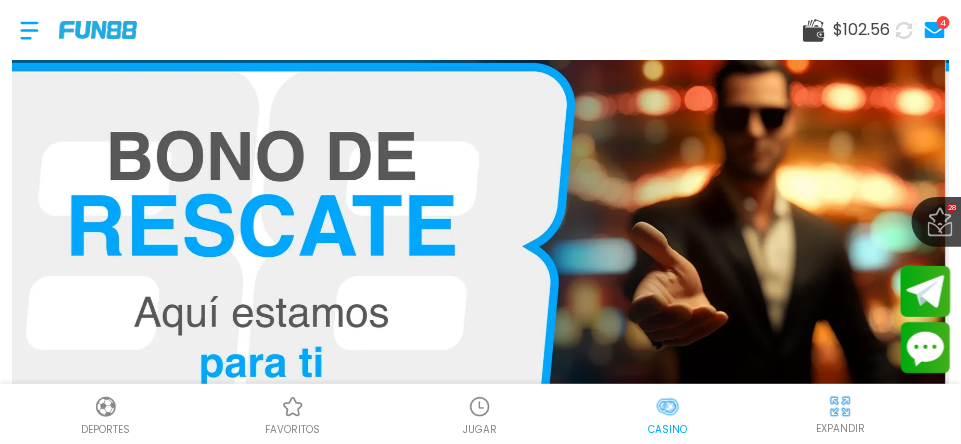 click on "Deportes favoritos JUGAR Casino EXPANDIR" at bounding box center (480, 414) 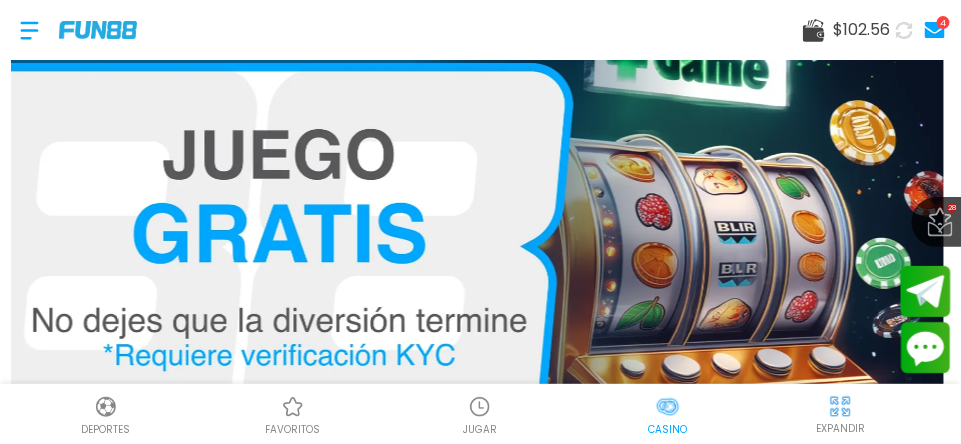 click at bounding box center [840, 406] 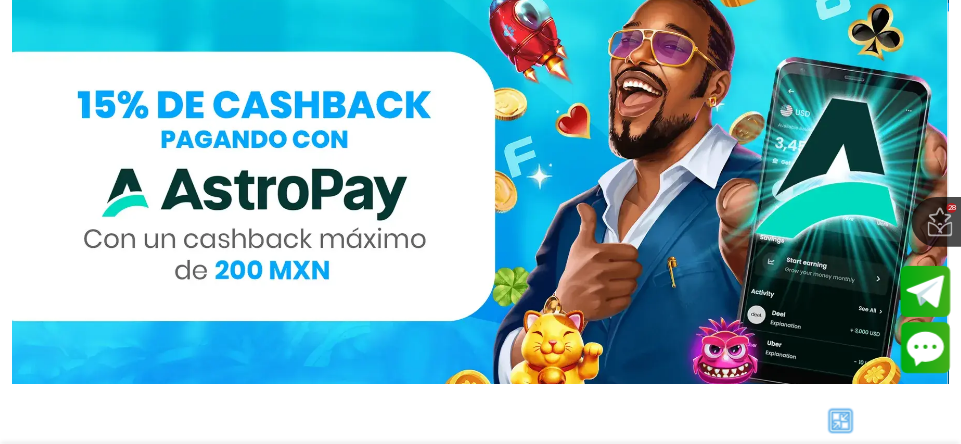 click at bounding box center (841, 421) 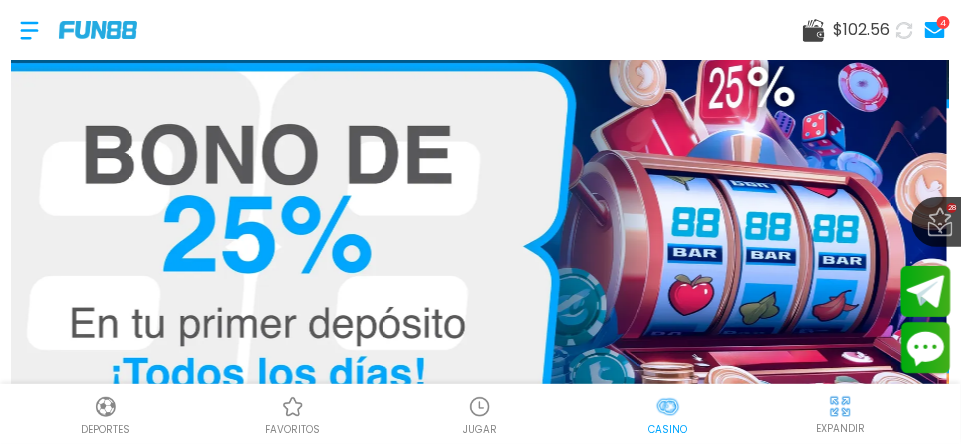 click at bounding box center (480, 407) 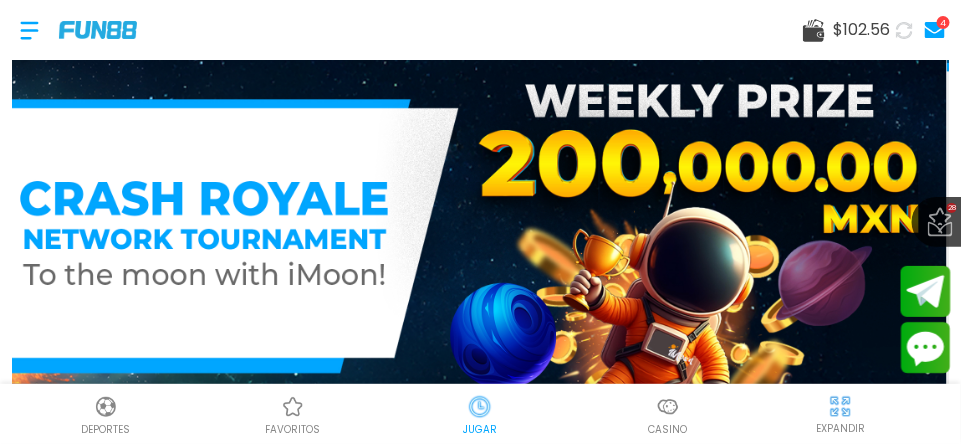 scroll, scrollTop: 0, scrollLeft: 0, axis: both 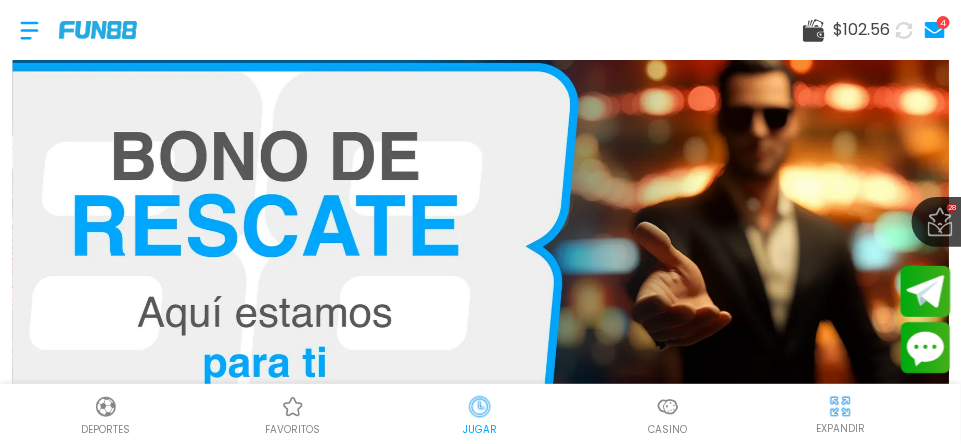 click on "JUGAR" at bounding box center (480, 414) 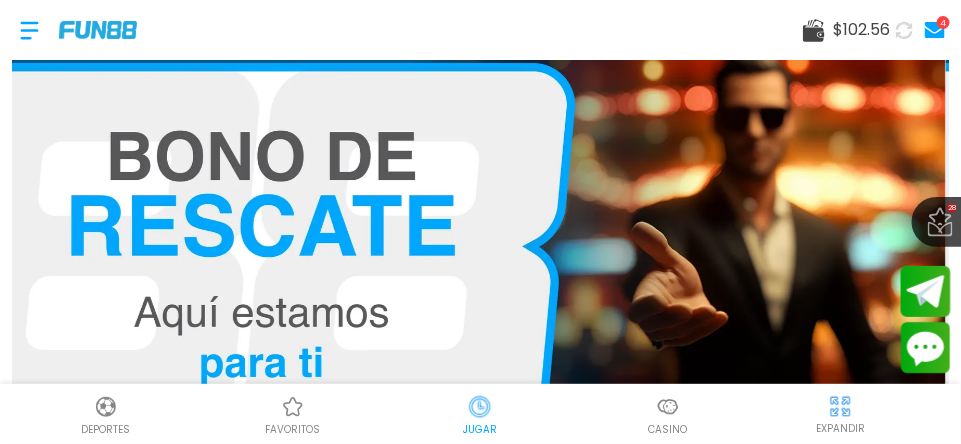 click on "JUGAR" at bounding box center (480, 414) 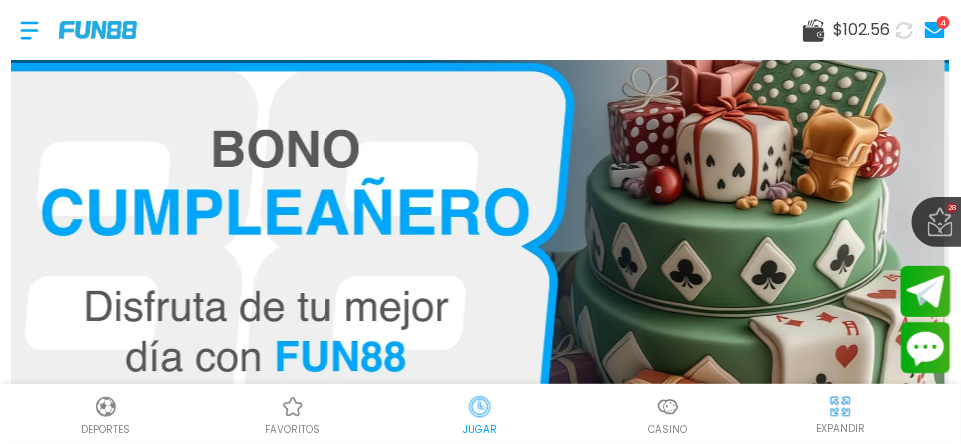 click on "JUGAR" at bounding box center [480, 414] 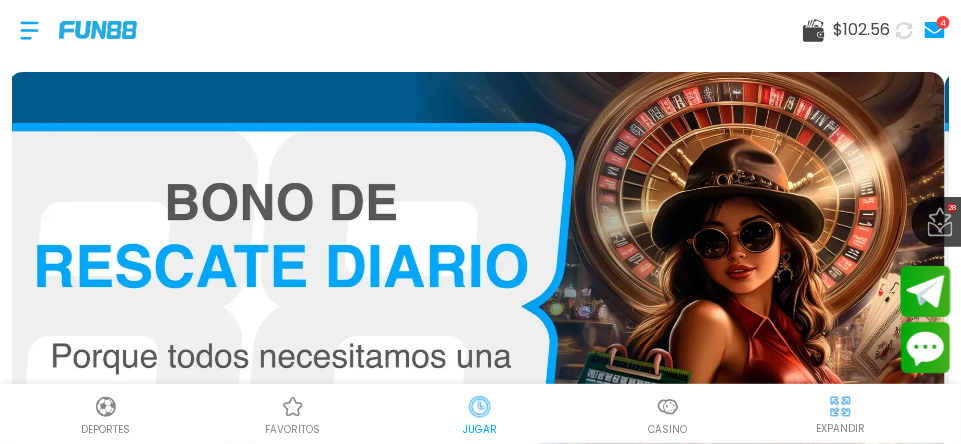 scroll, scrollTop: 60, scrollLeft: 0, axis: vertical 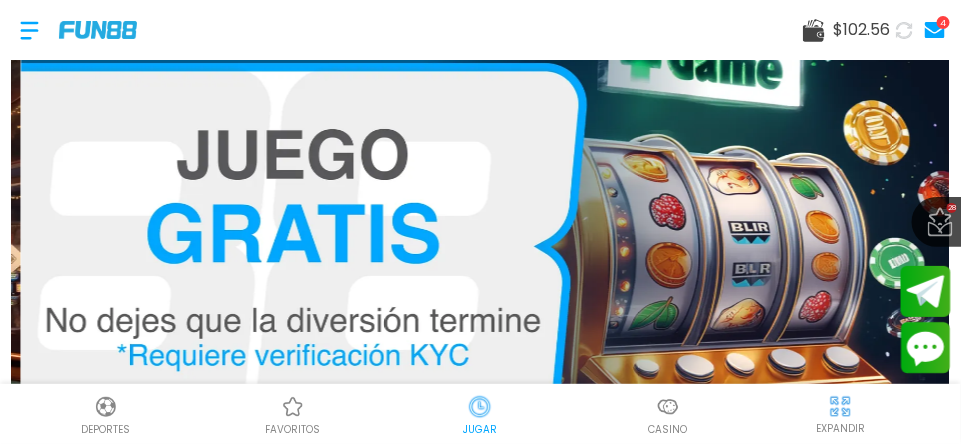 click on "JUGAR" at bounding box center [480, 414] 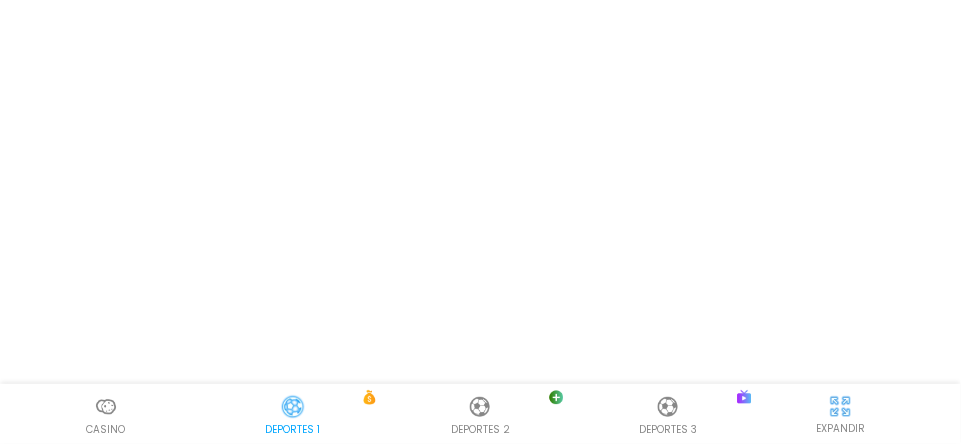 scroll, scrollTop: 0, scrollLeft: 0, axis: both 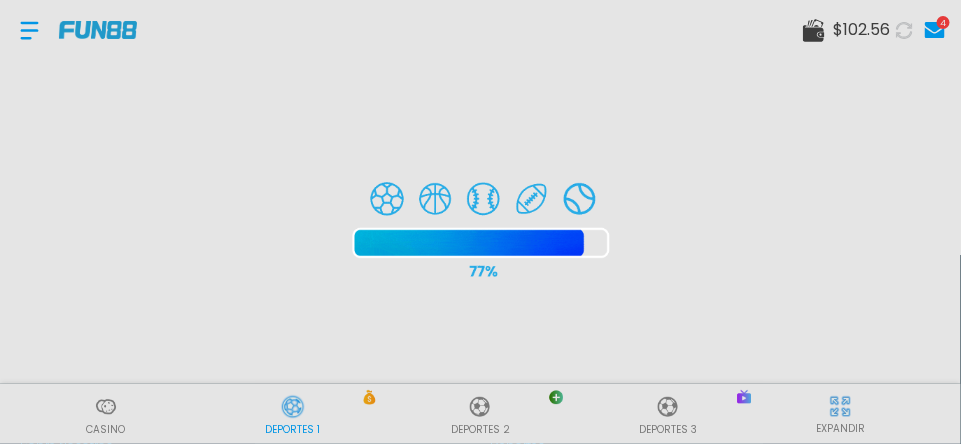 click at bounding box center (480, 222) 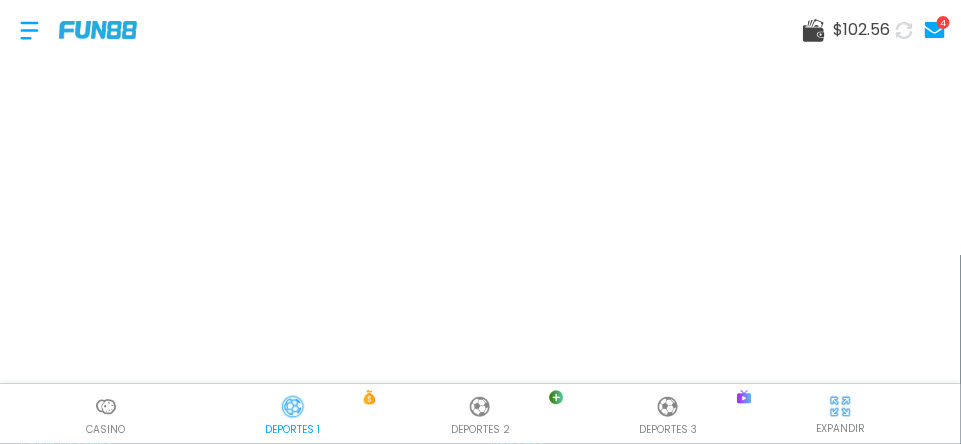 click at bounding box center [106, 407] 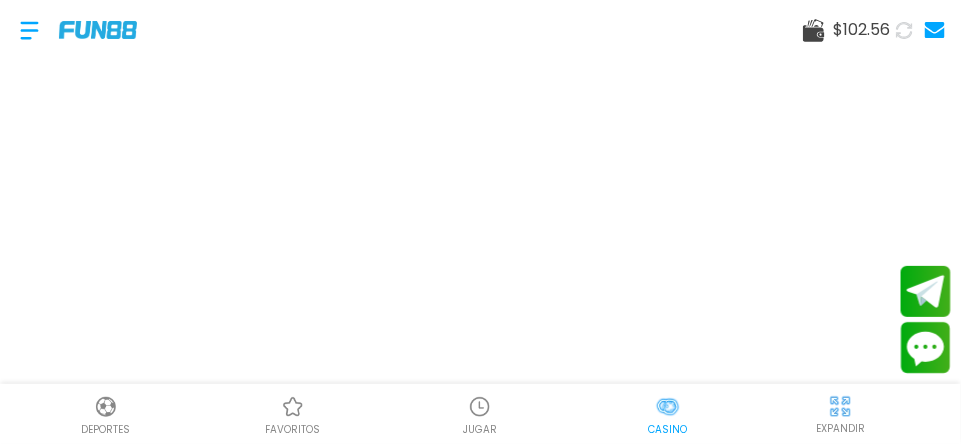 scroll, scrollTop: 0, scrollLeft: 50, axis: horizontal 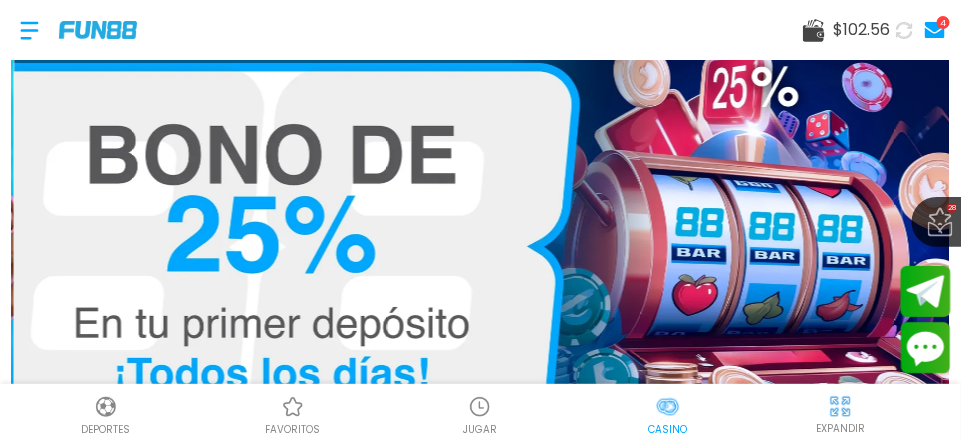 click on "Casino" at bounding box center (667, 414) 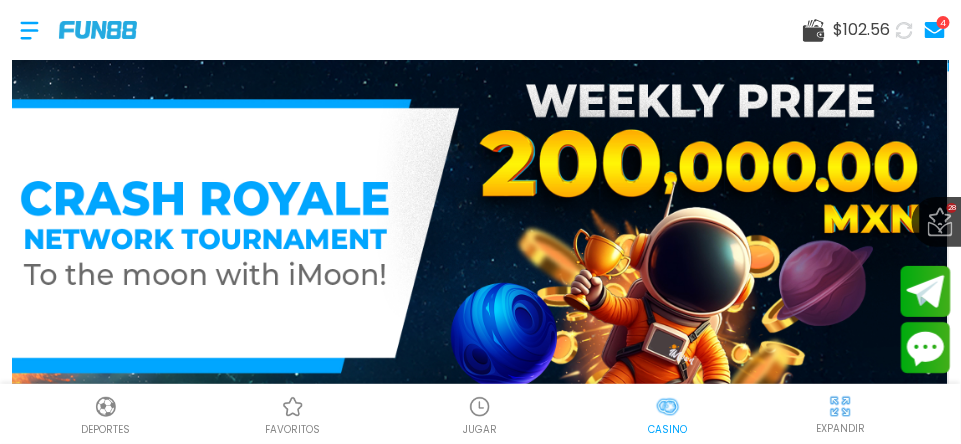 click on "Deportes favoritos JUGAR Casino EXPANDIR" at bounding box center [480, 414] 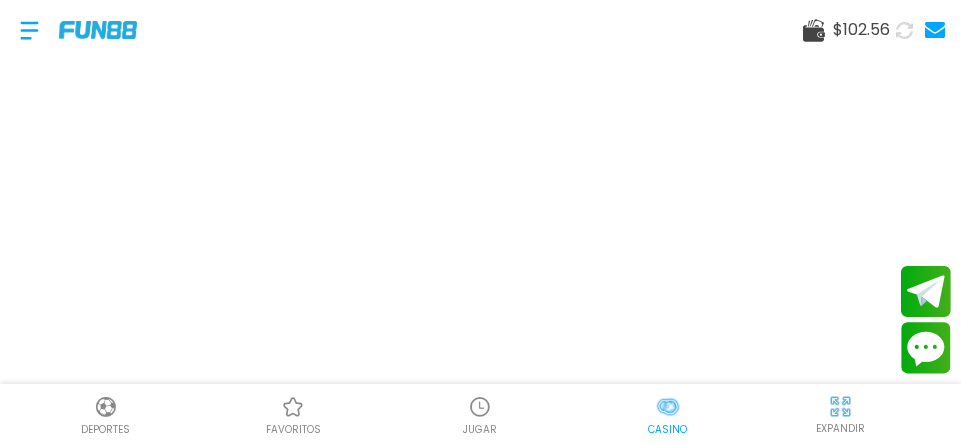 scroll, scrollTop: 0, scrollLeft: 0, axis: both 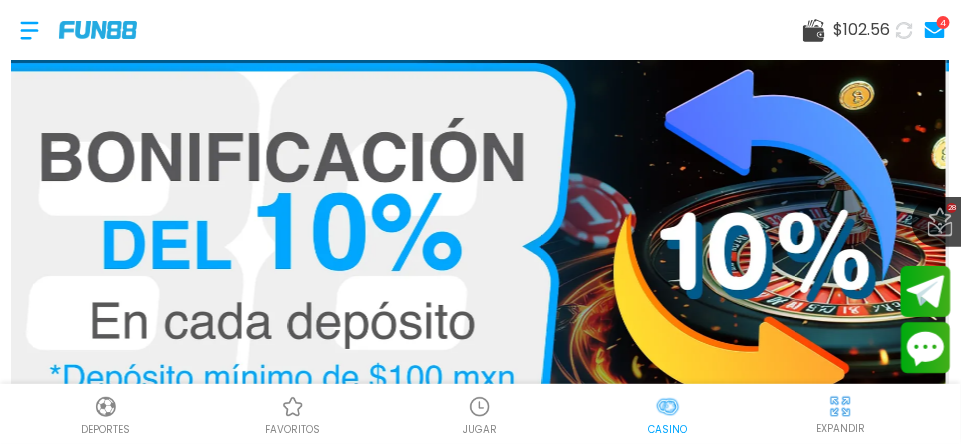 click on "Deportes favoritos JUGAR Casino EXPANDIR" at bounding box center (480, 414) 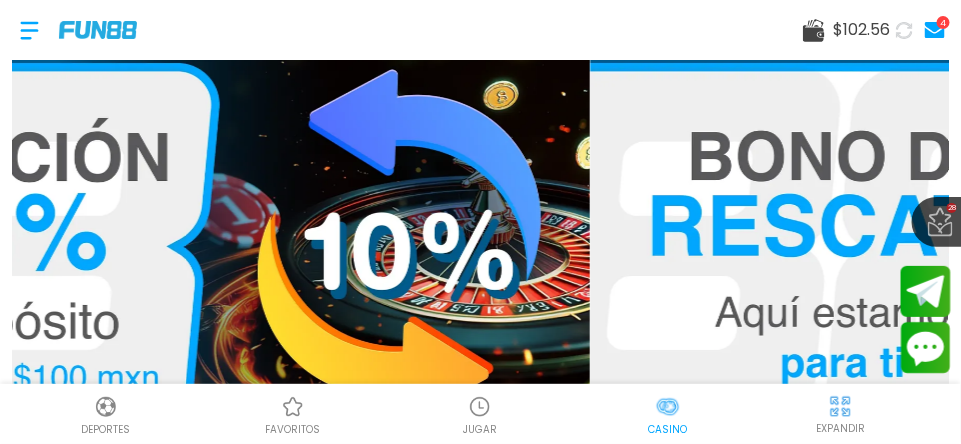 click on "Deportes favoritos JUGAR Casino EXPANDIR" at bounding box center (480, 414) 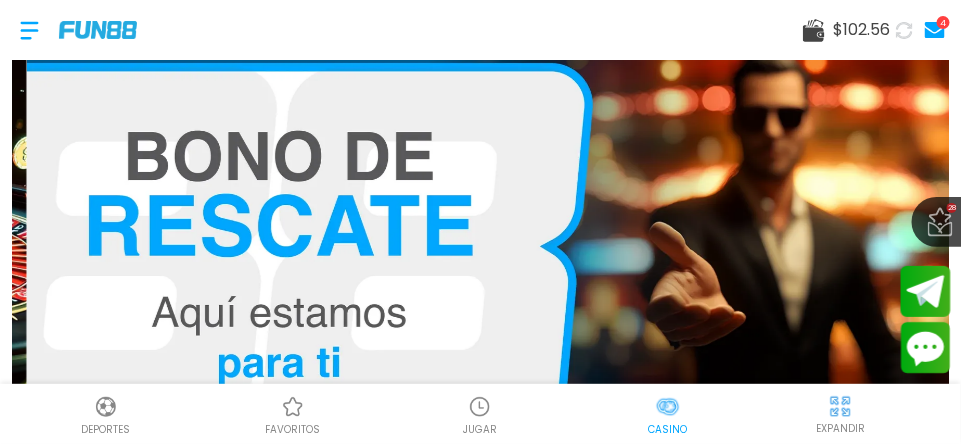 click on "Deportes favoritos JUGAR Casino EXPANDIR" at bounding box center (480, 414) 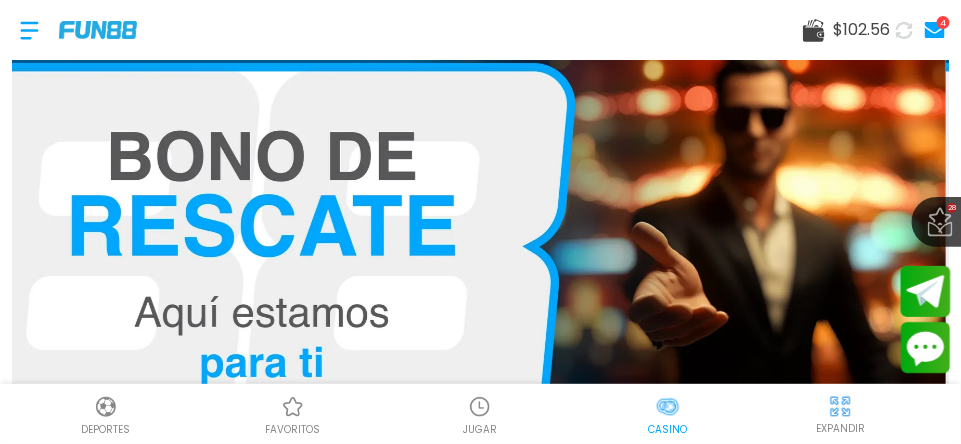 click on "Deportes favoritos JUGAR Casino EXPANDIR" at bounding box center [480, 414] 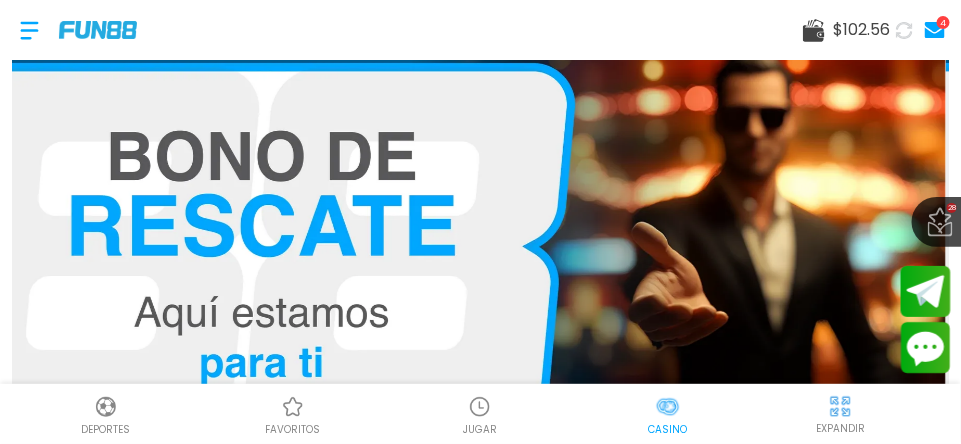 click on "Deportes favoritos JUGAR Casino EXPANDIR" at bounding box center [480, 414] 